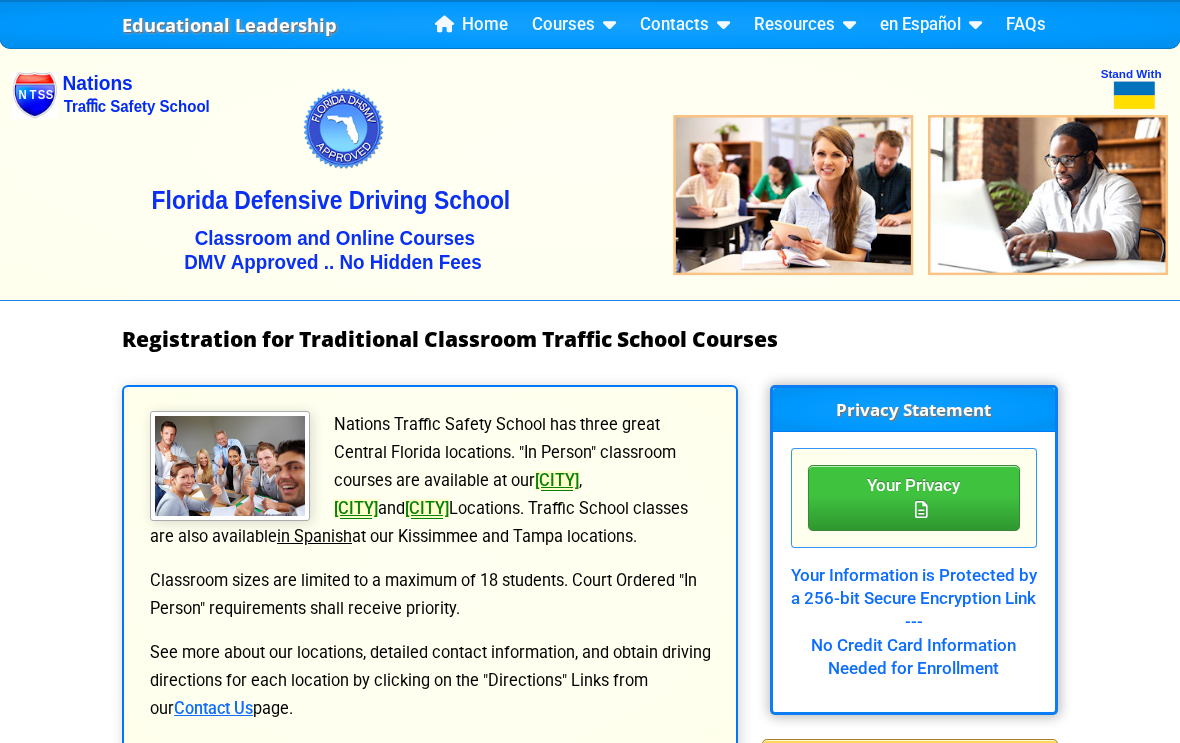 scroll, scrollTop: 0, scrollLeft: 0, axis: both 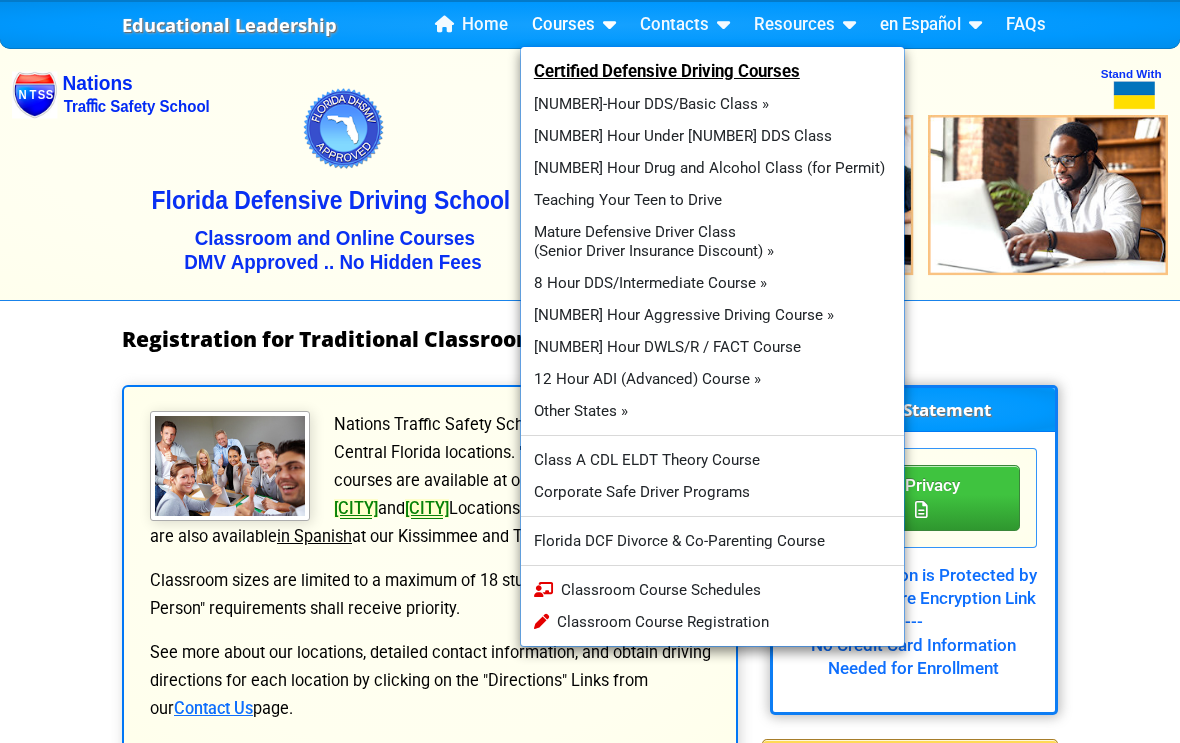 click on "[NUMBER] Hour DWLS/R / FACT Course" at bounding box center (712, 347) 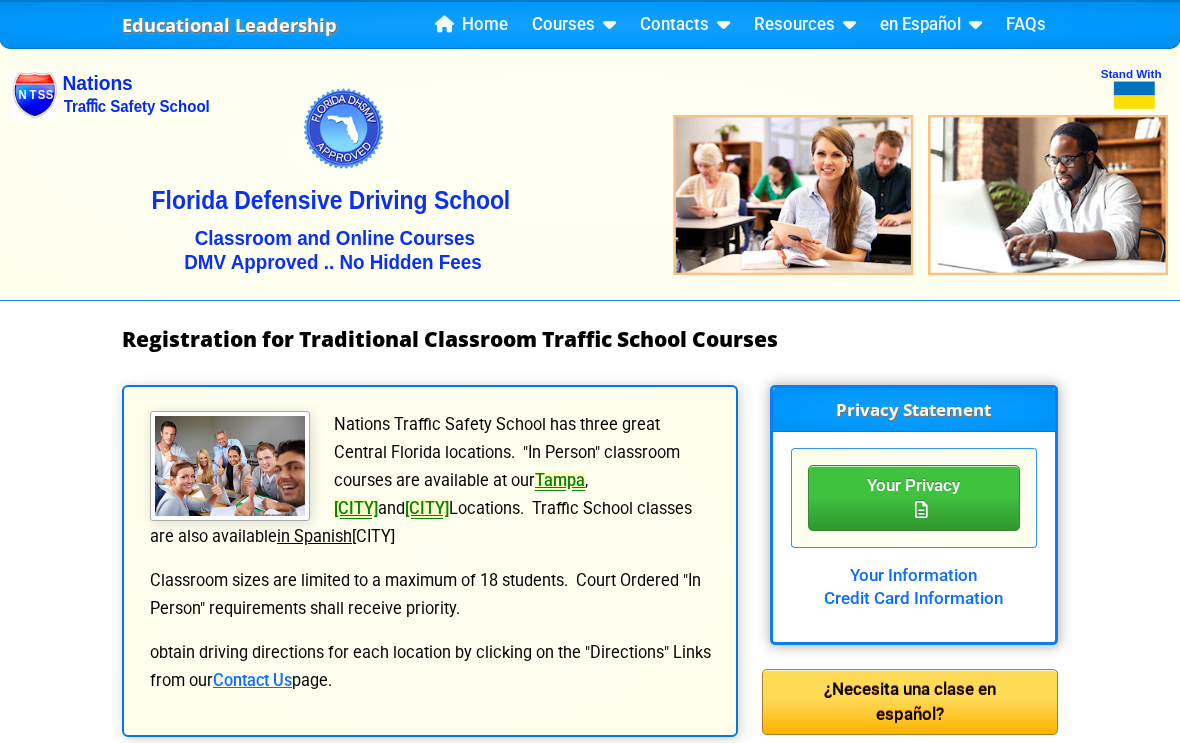 scroll, scrollTop: 0, scrollLeft: 0, axis: both 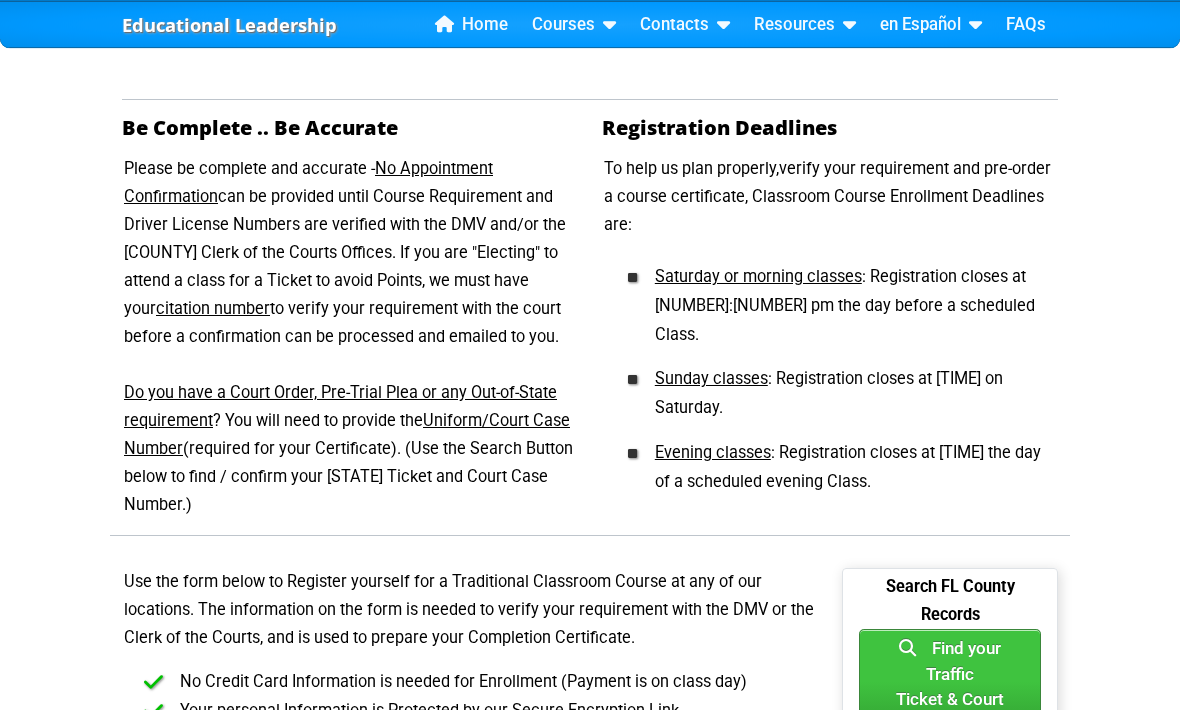 click on "Evening classes" at bounding box center (713, 453) 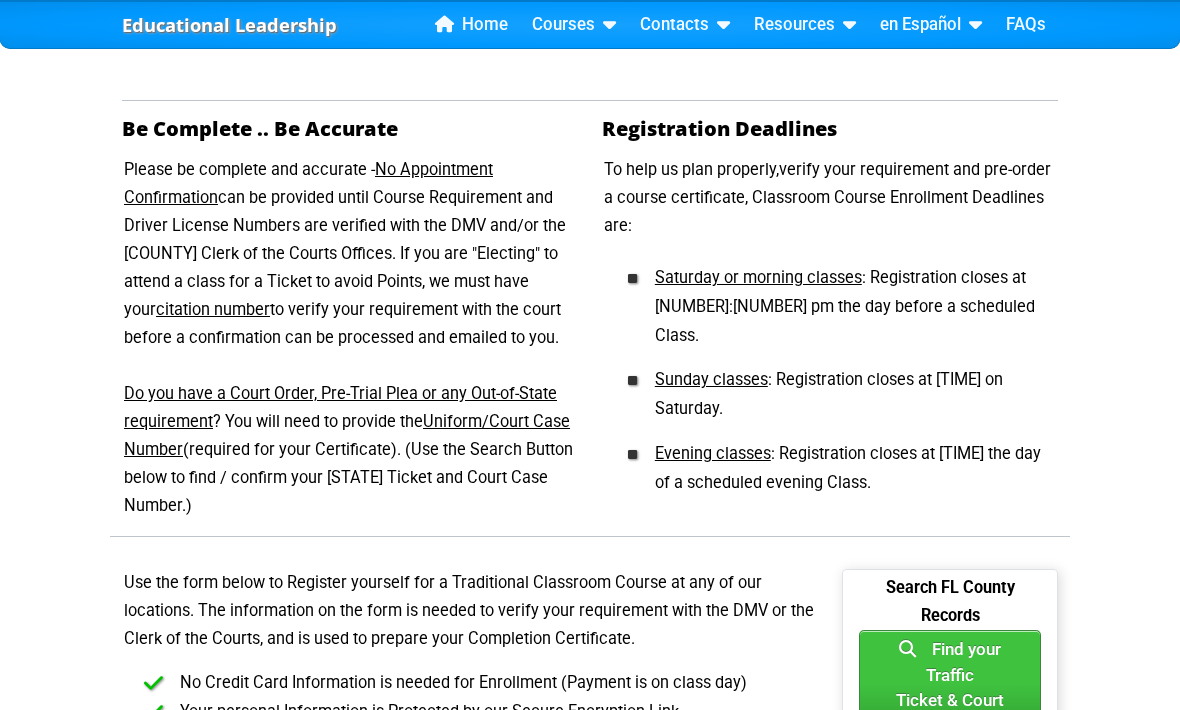 scroll, scrollTop: 759, scrollLeft: 0, axis: vertical 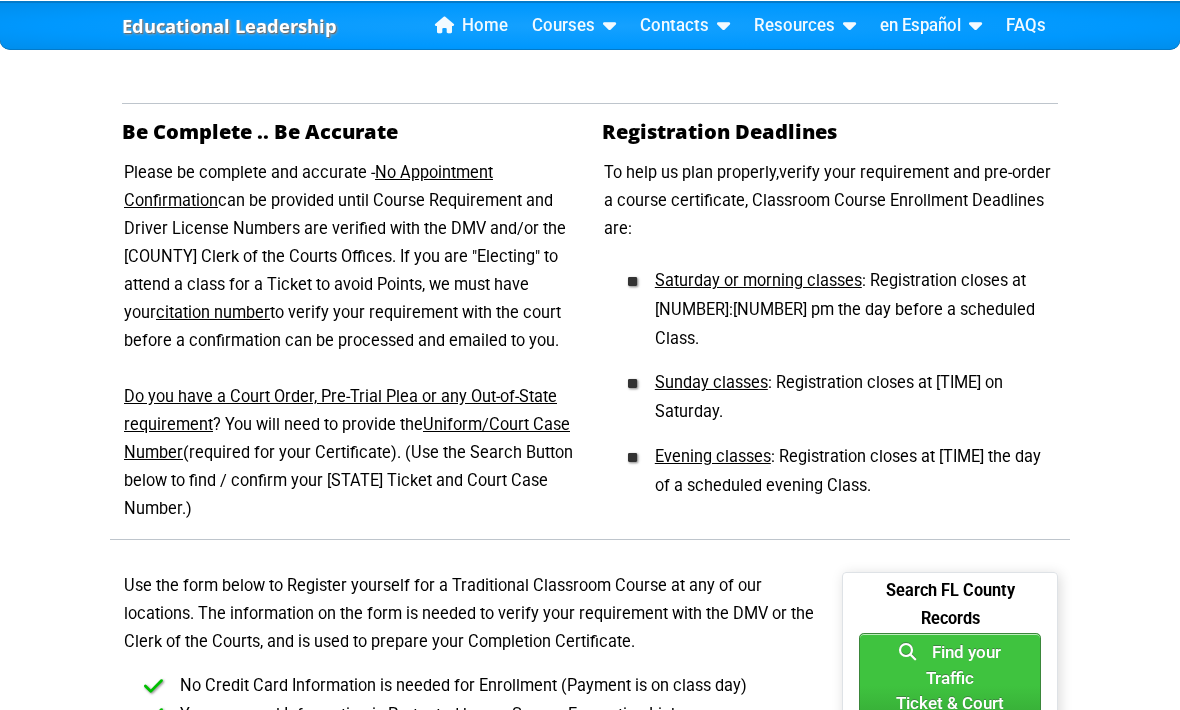 click on "Saturday or morning classes :  Registration closes at 4:00 pm the day before a scheduled Class." at bounding box center (846, 305) 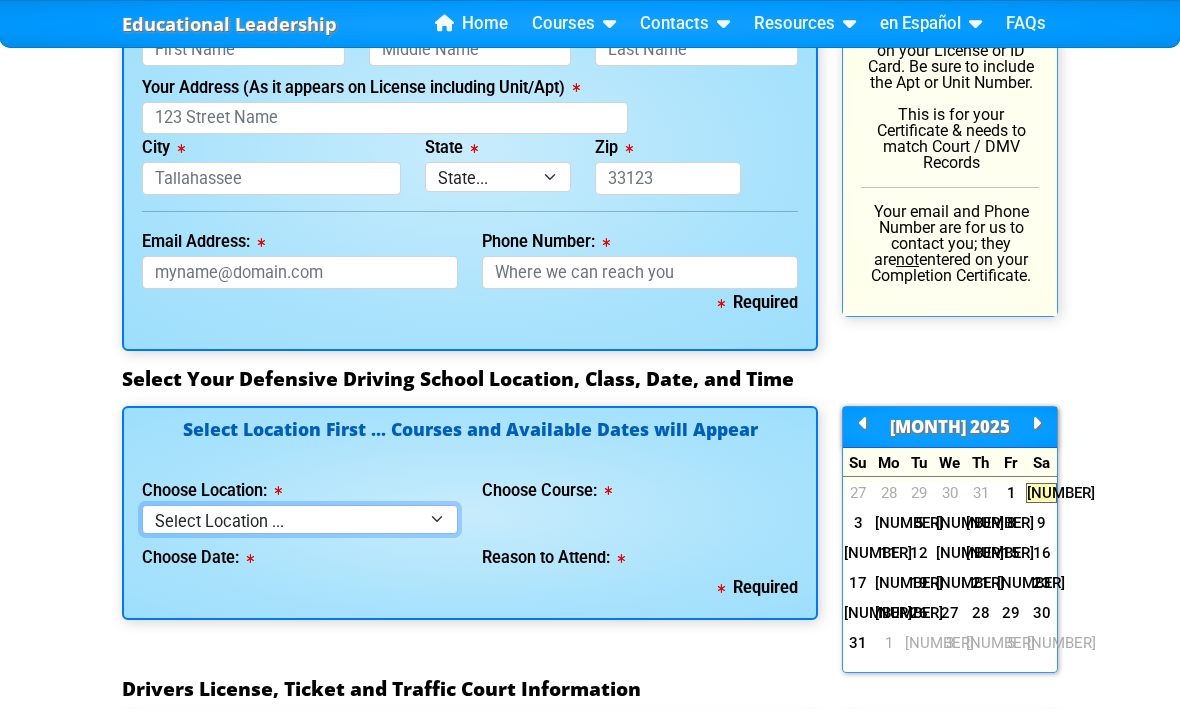 click on "Select Location ... Tampa Orlando Kissimmee Tampa - en español Kissimmee - en español Live Virtual Classroom via MS Teams" at bounding box center [300, 520] 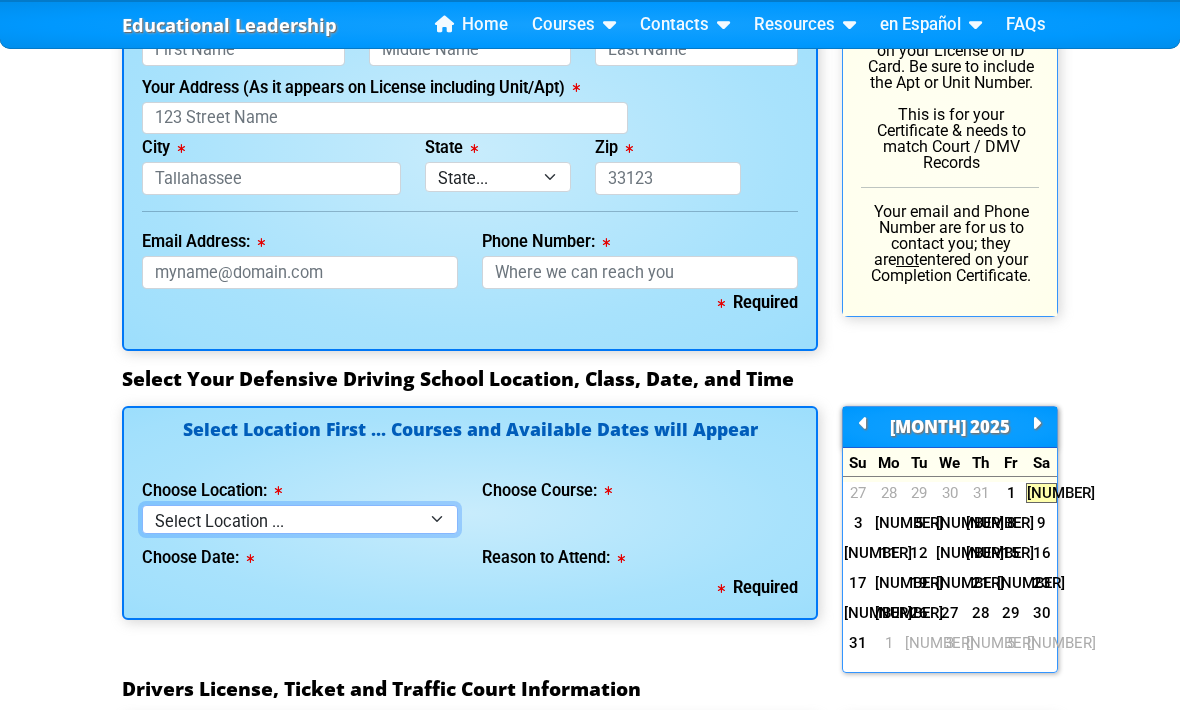 select on "3" 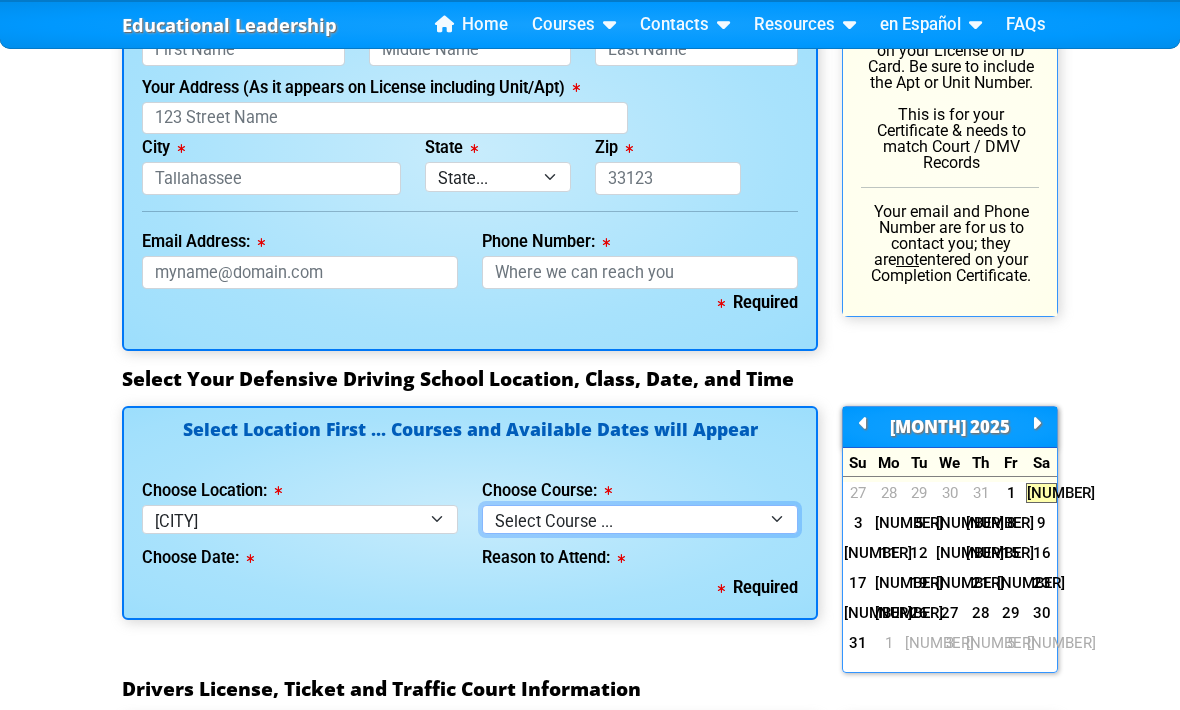 click on "Select Course ... 4 Hour Under 25 Class (STOP or Youthful Offender) 8 Hour Aggressive Driver Class 8 Hour DDS/DDC for Basic or Intermediate Course 8 Hour DWLS/R / FACT Course" at bounding box center (640, 519) 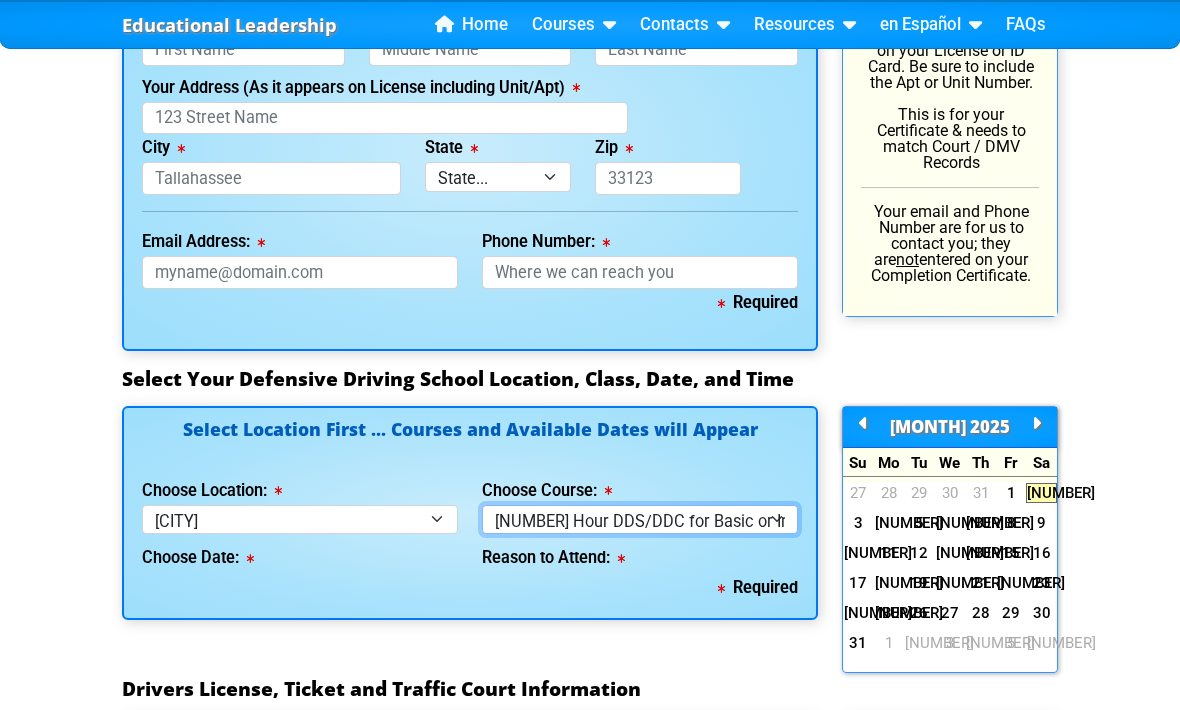 select 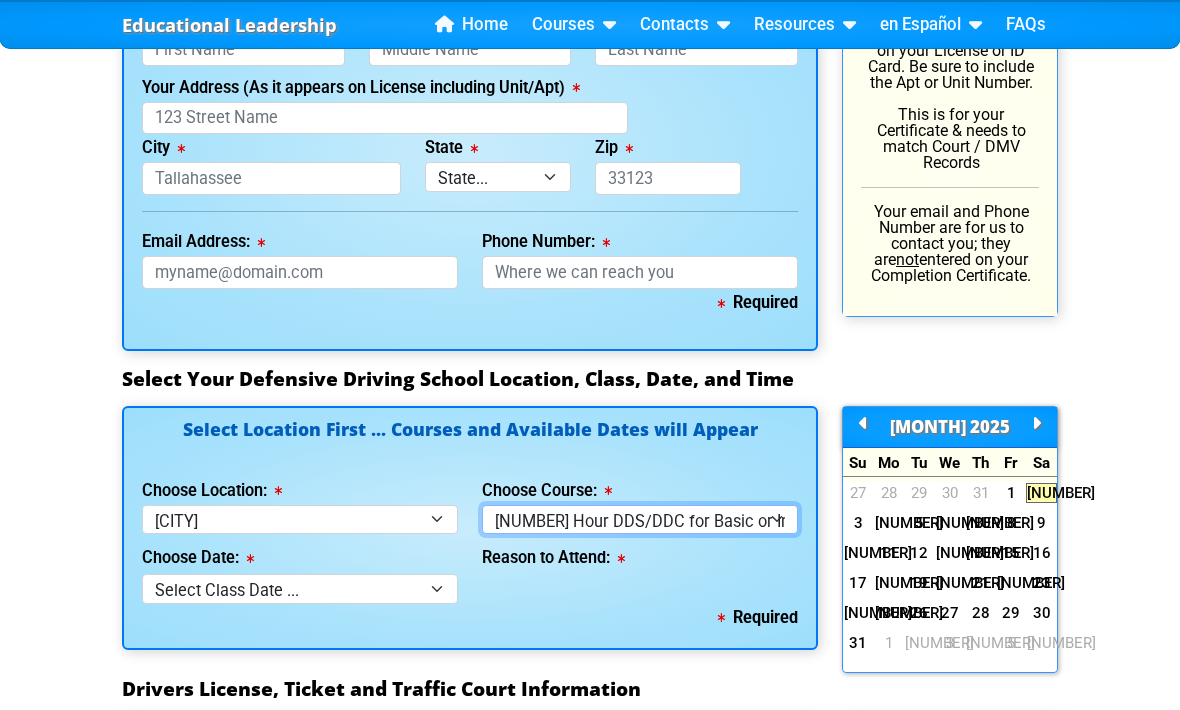 click on "Select Course ... 4 Hour Under 25 Class (STOP or Youthful Offender) 8 Hour Aggressive Driver Class 8 Hour DDS/DDC for Basic or Intermediate Course 8 Hour DWLS/R / FACT Course" at bounding box center (640, 519) 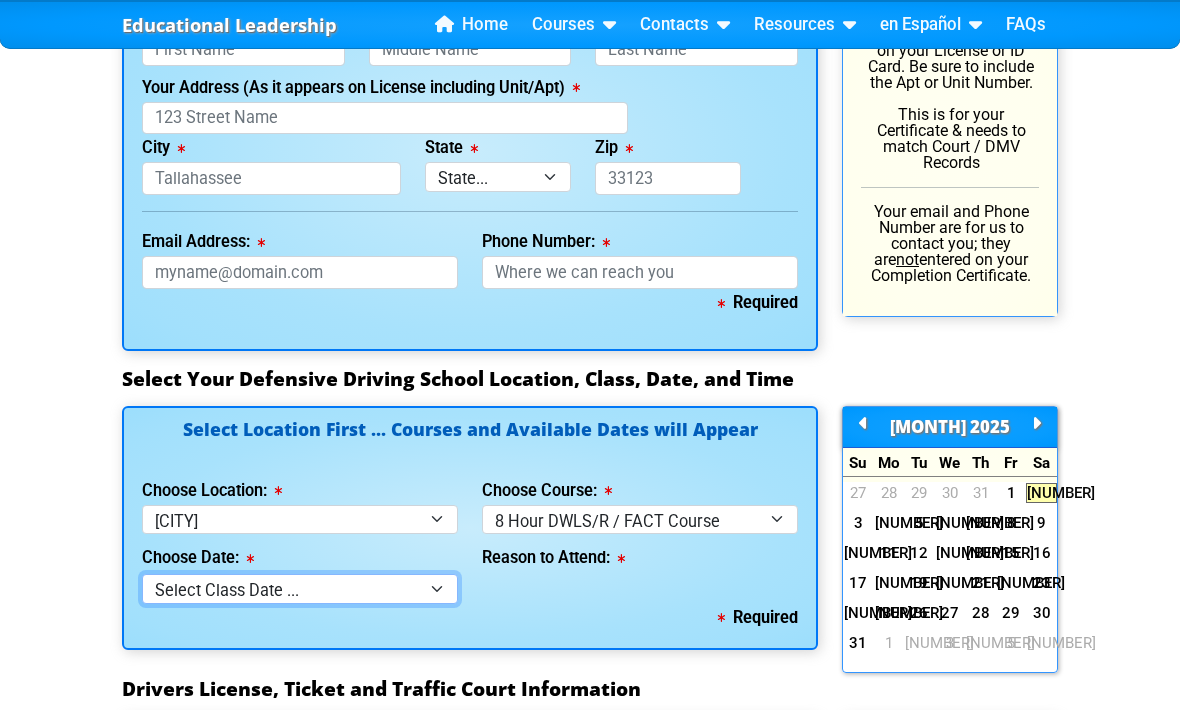 click on "Select Class Date ... Aug 2 -- (Registration Closed - Class Full)" at bounding box center [300, 588] 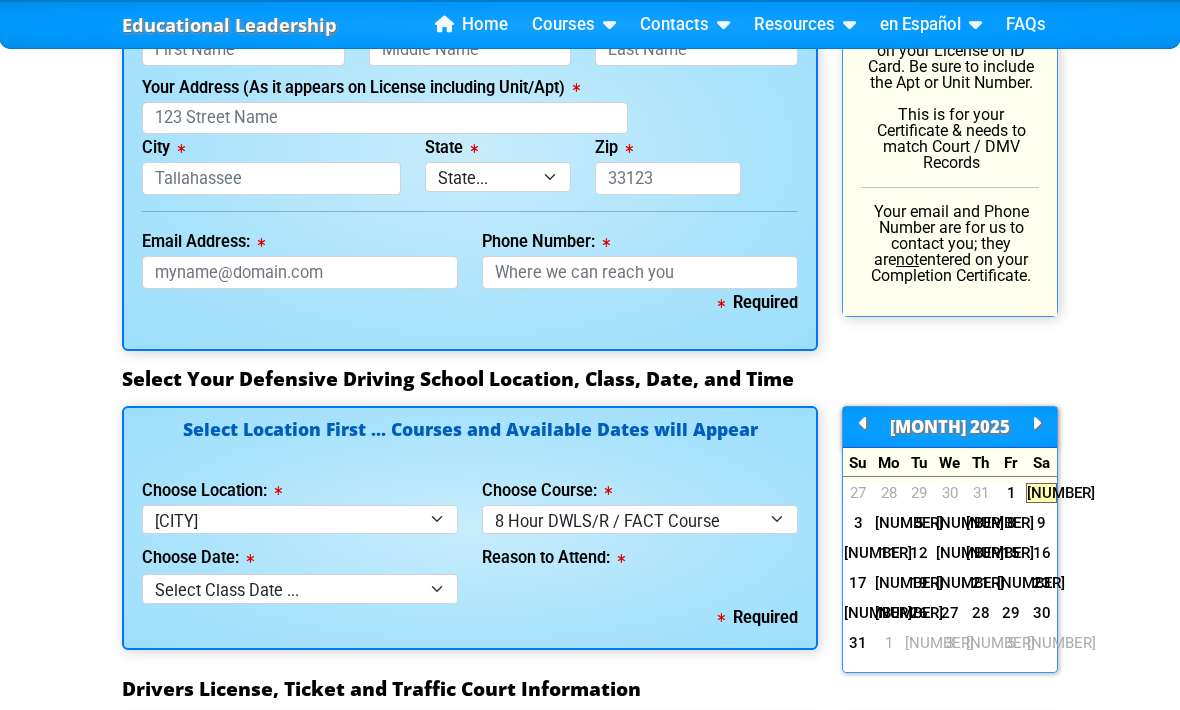 click on "3" at bounding box center (858, 523) 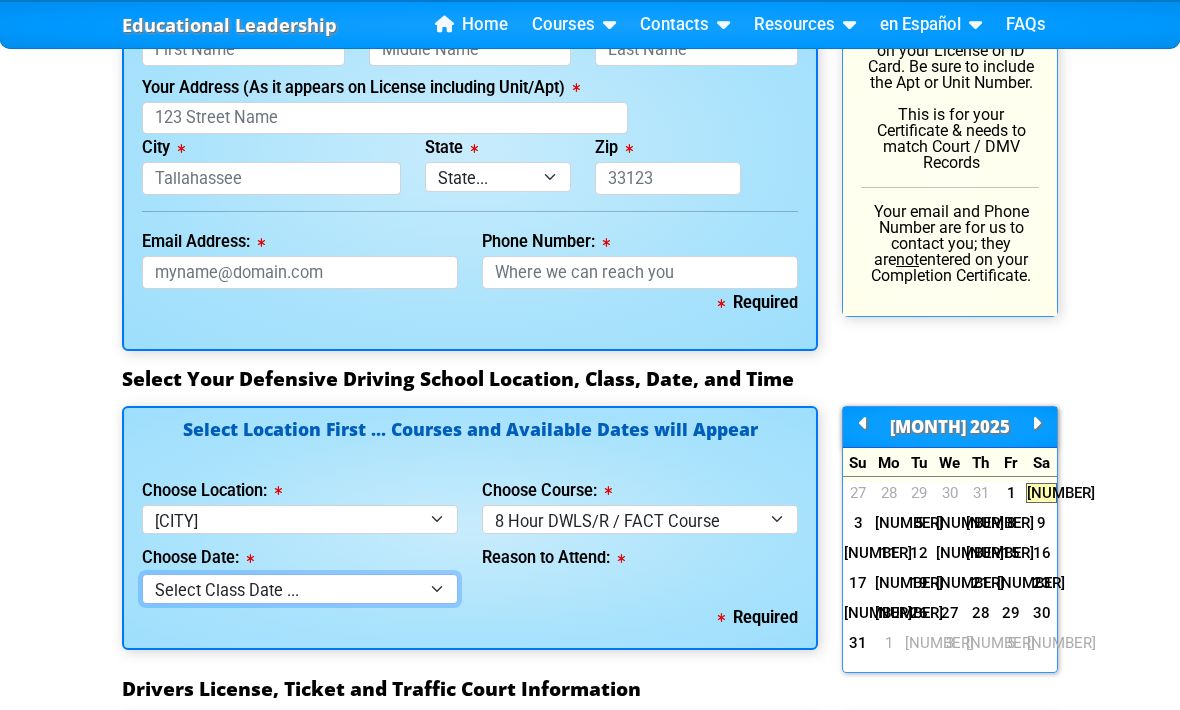 click on "Select Class Date ... Aug 2 -- (Registration Closed - Class Full)" at bounding box center (300, 588) 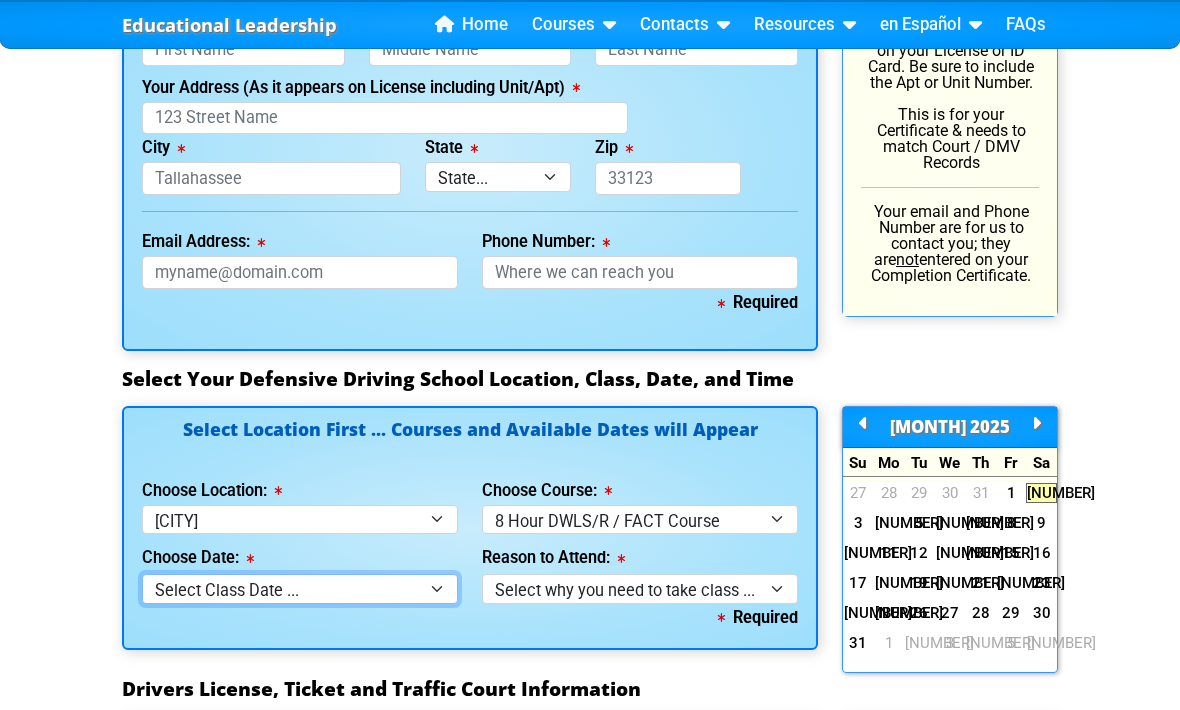 click on "Select Class Date ... Aug 2 -- (Registration Closed - Class Full)" at bounding box center (300, 588) 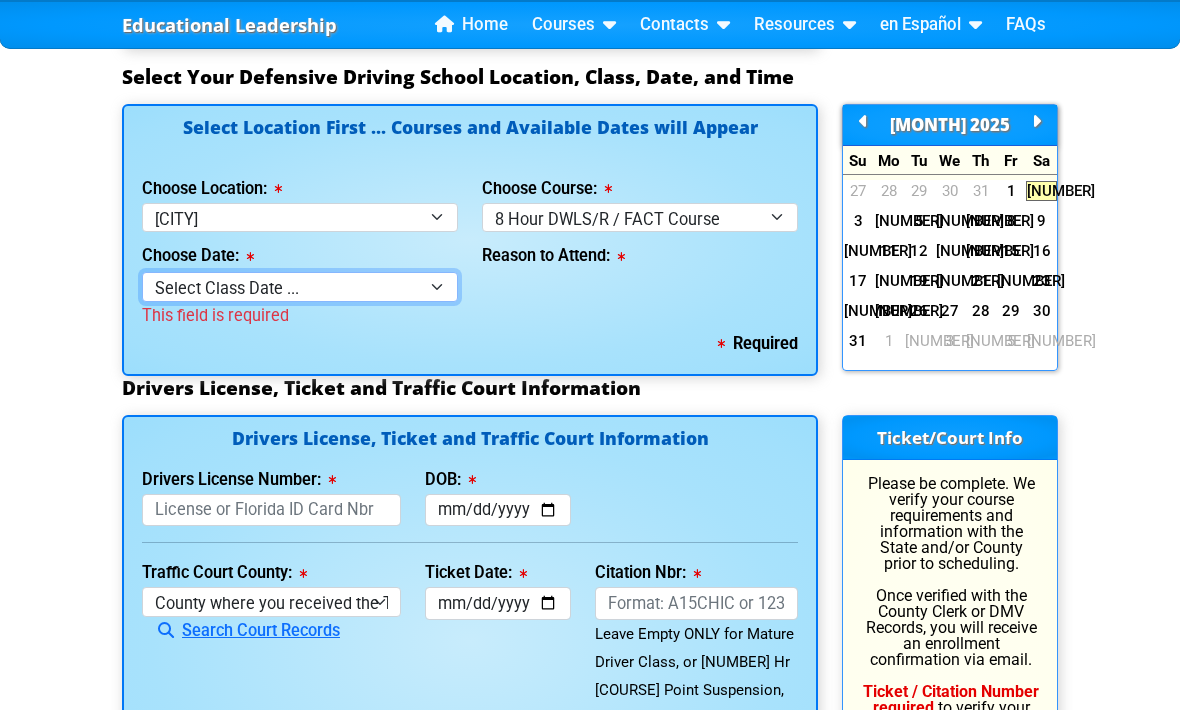 scroll, scrollTop: 1972, scrollLeft: 0, axis: vertical 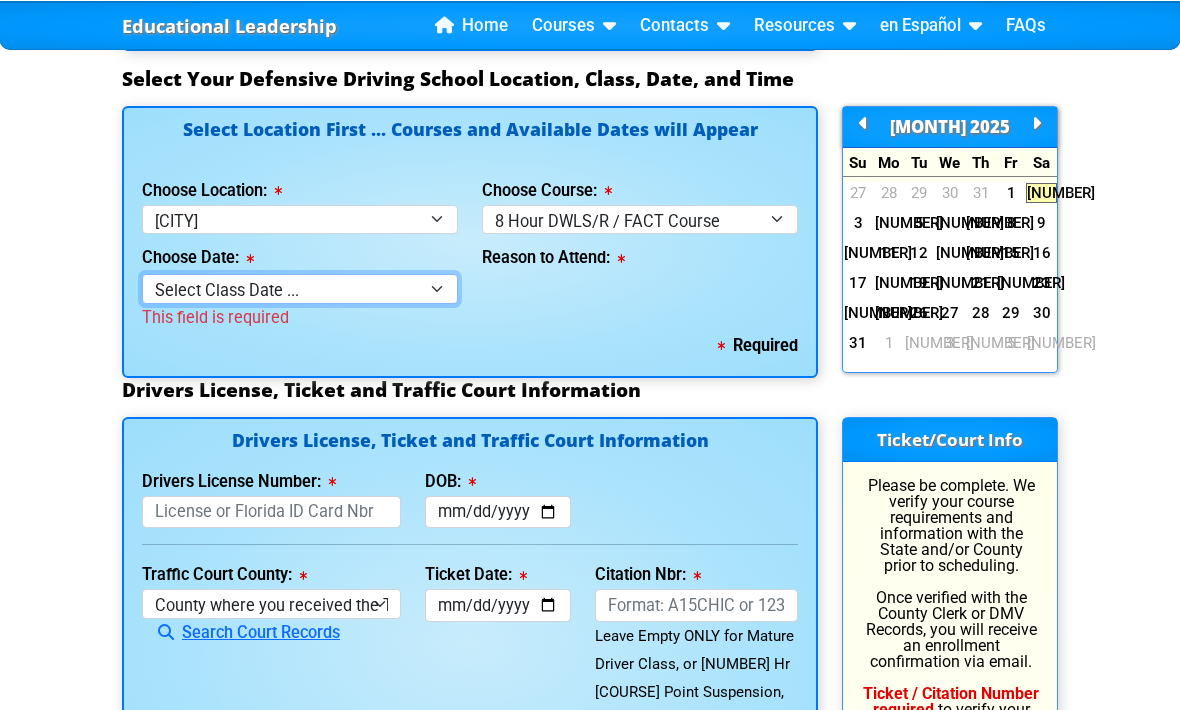 click on "Select Class Date ... Aug 2 -- (Registration Closed - Class Full)" at bounding box center (300, 287) 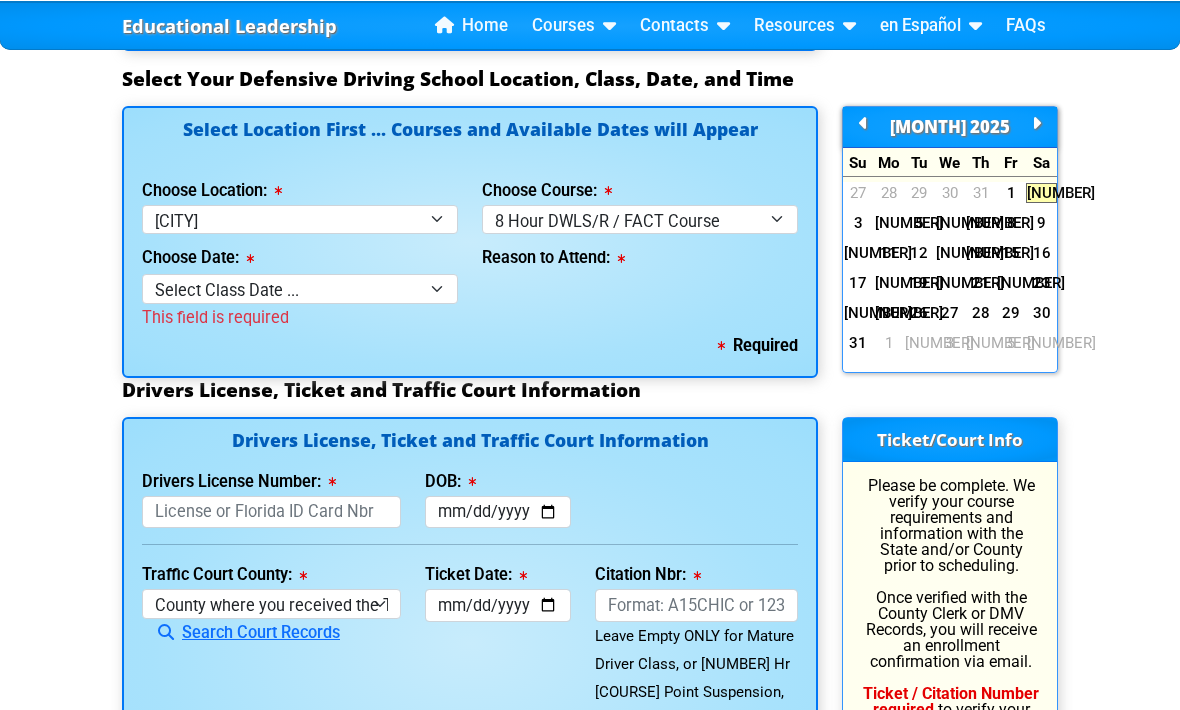 click on "11" at bounding box center (889, 252) 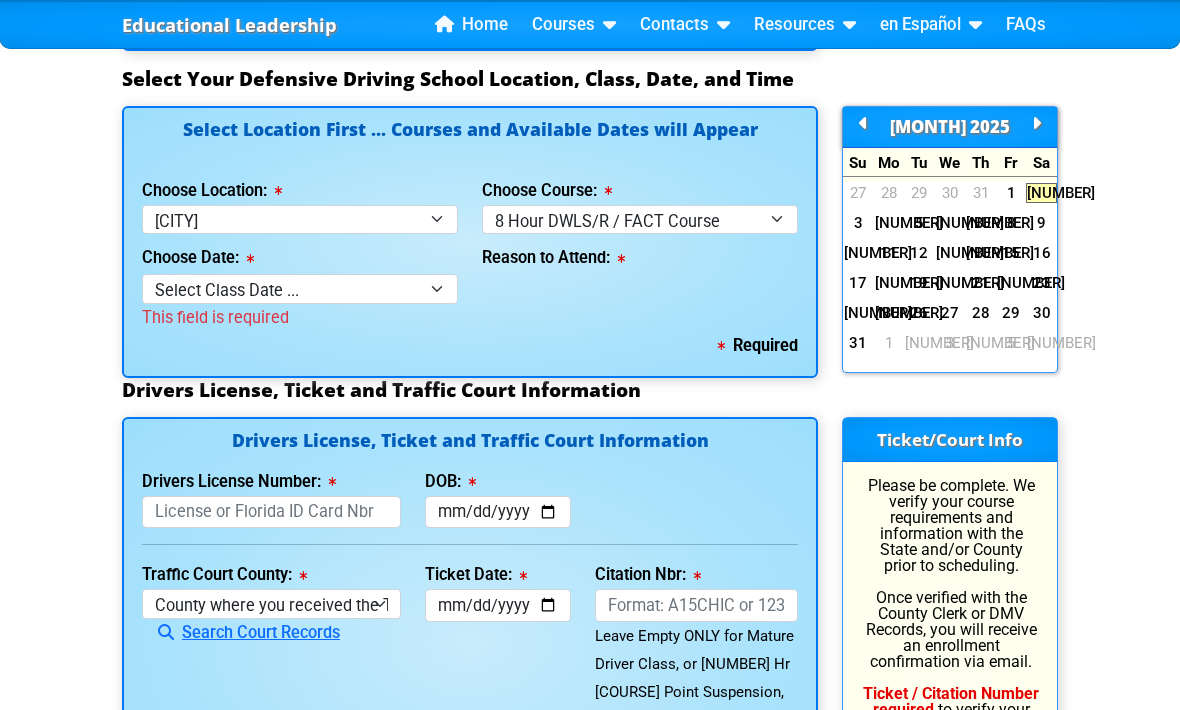 click on "12" at bounding box center (919, 253) 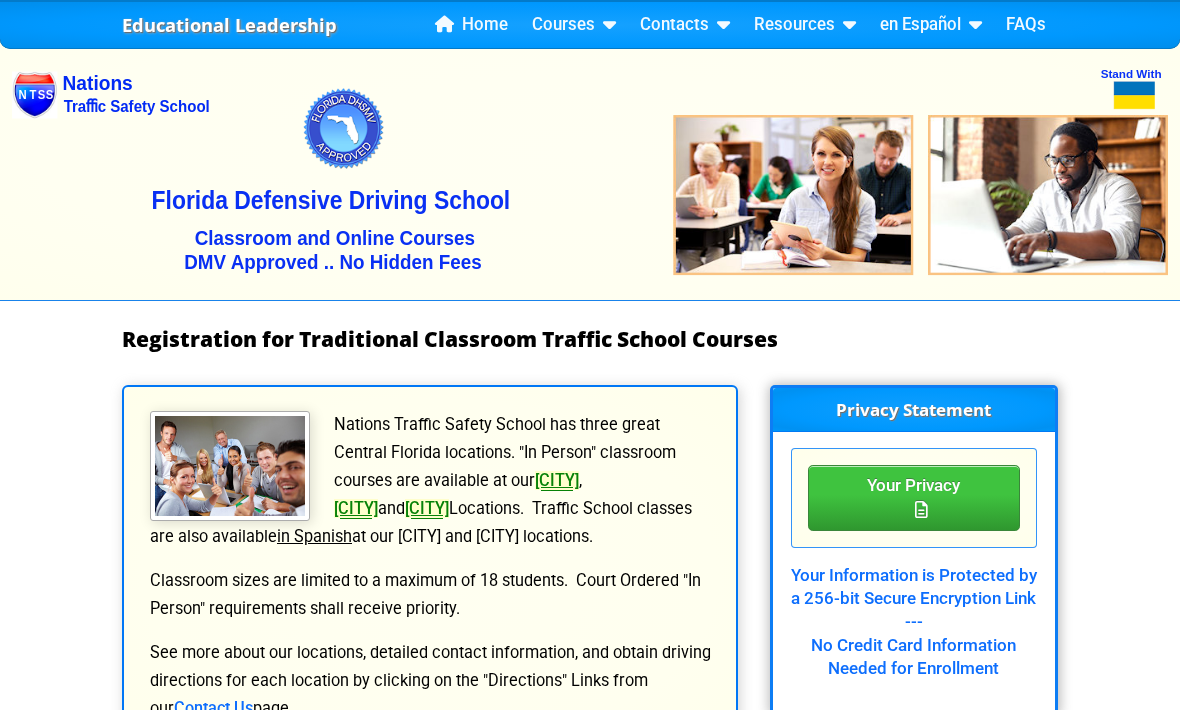 scroll, scrollTop: 0, scrollLeft: 0, axis: both 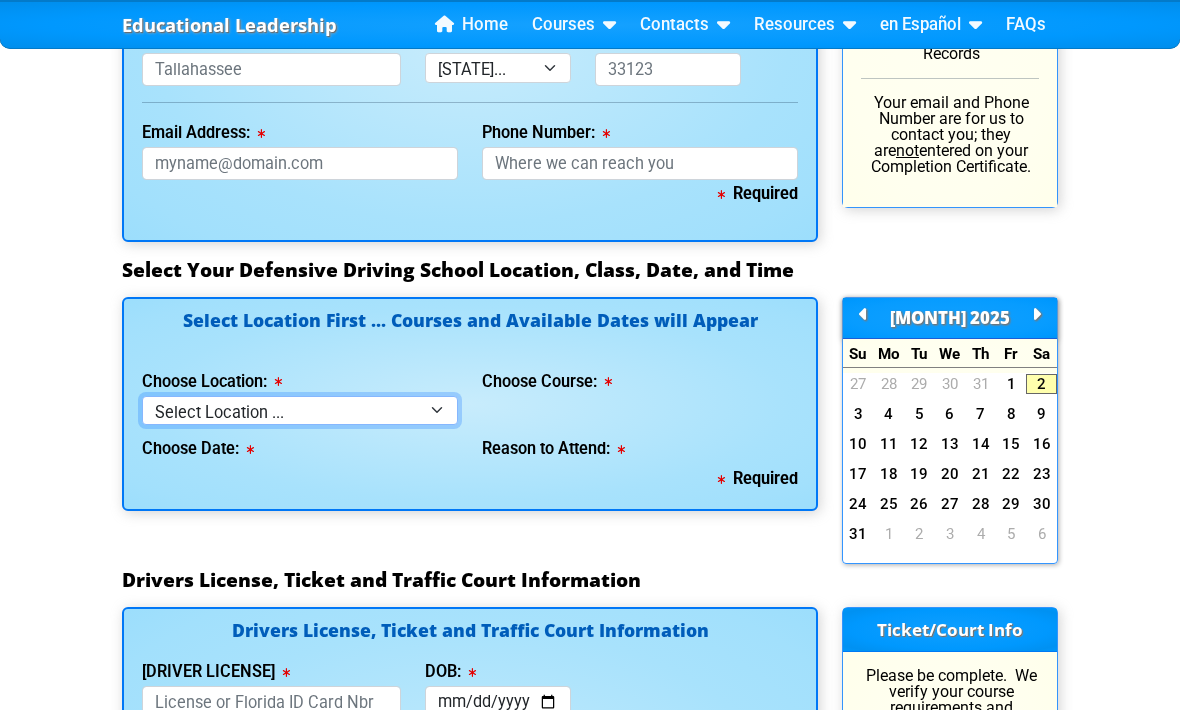 click on "Select Location ... [CITY] [CITY] [CITY] - en español [CITY] - en español Live Virtual Classroom via MS Teams" at bounding box center [300, 410] 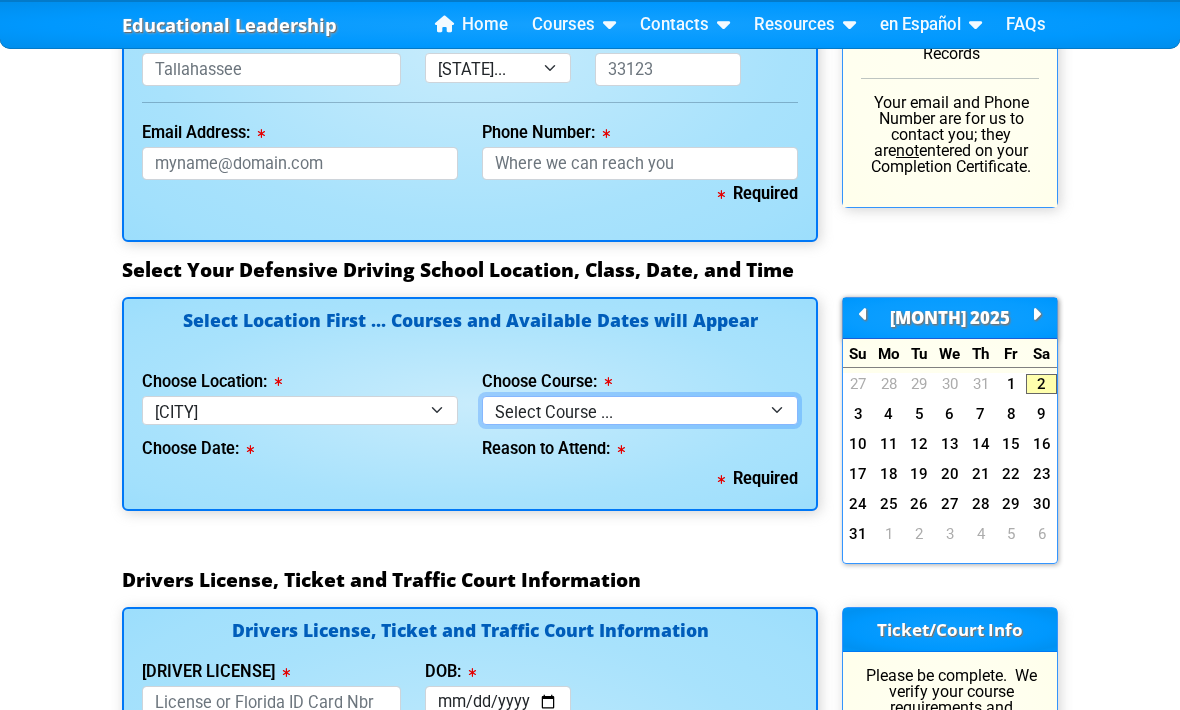 click on "Select Course ... 4 Hour BDI Class (Basic Course & TCAC) 4 Hour Under 25 Class (STOP or Youthful Offender) Mature Defensive Driver Class for Insurance Discount 8 Hour DDS/DDC for Basic or Intermediate Course 8 Hour Aggressive Driver Class 8 Hour DWLS/R / FACT Course" at bounding box center (640, 410) 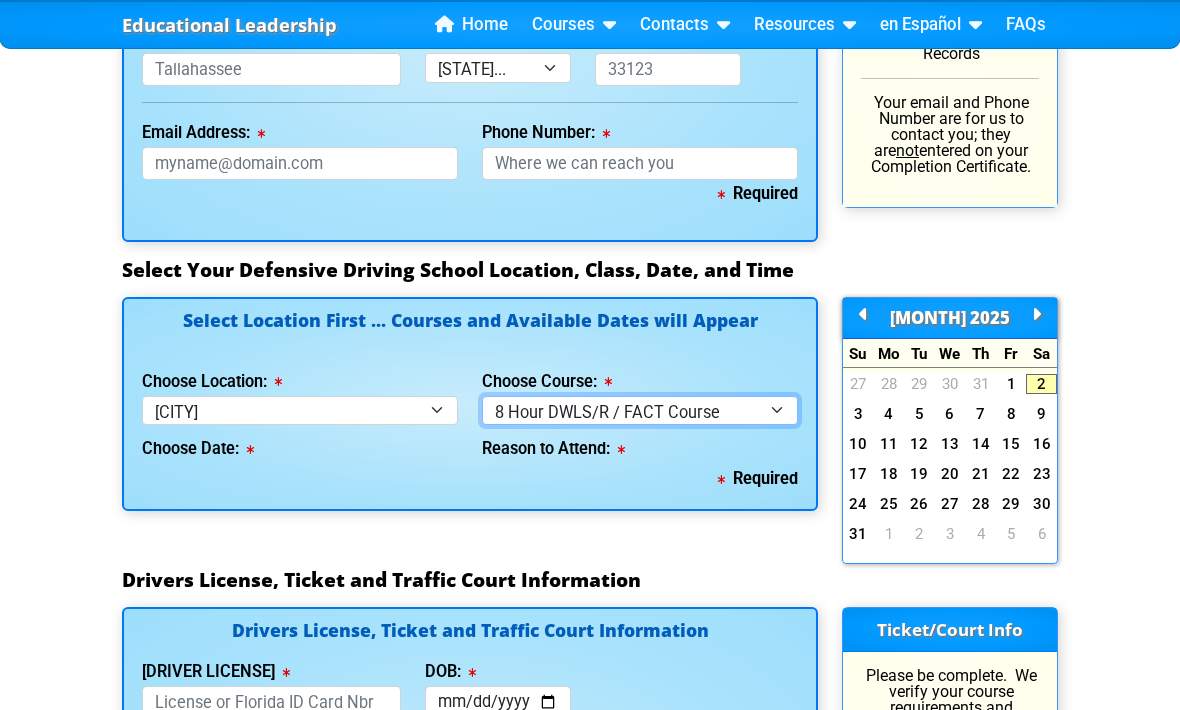 select 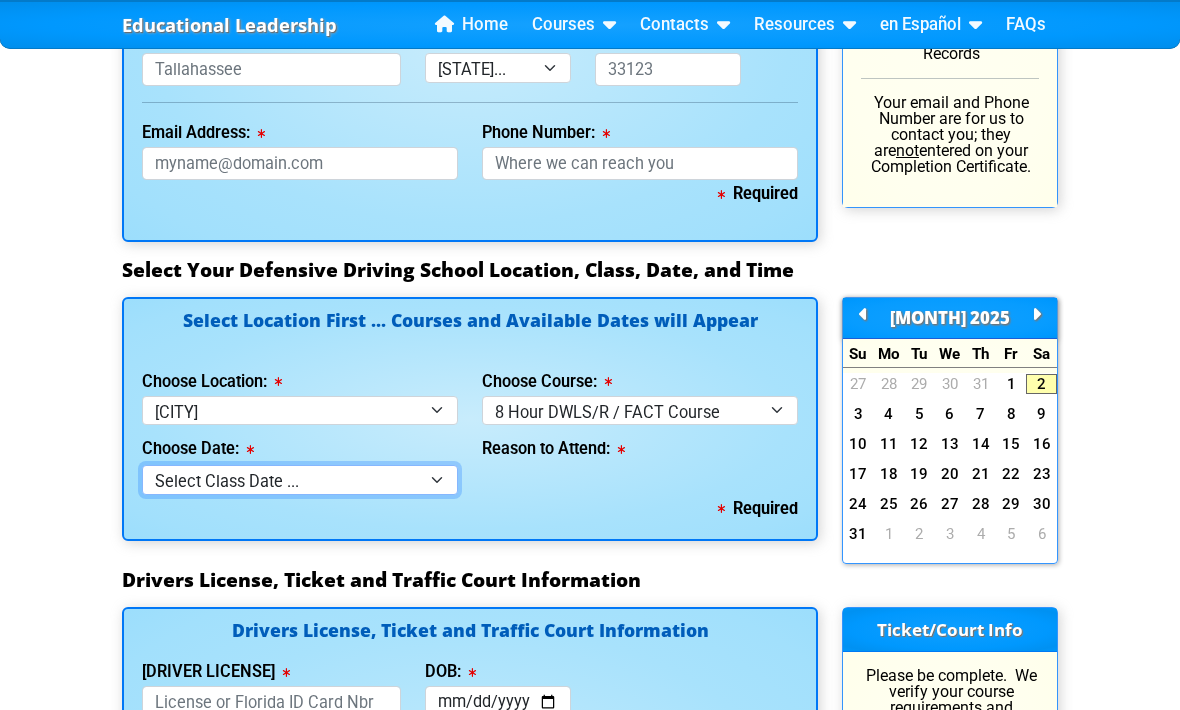 click on "Select Class Date ... Jul 13 -- (Registration Closed)" at bounding box center (300, 479) 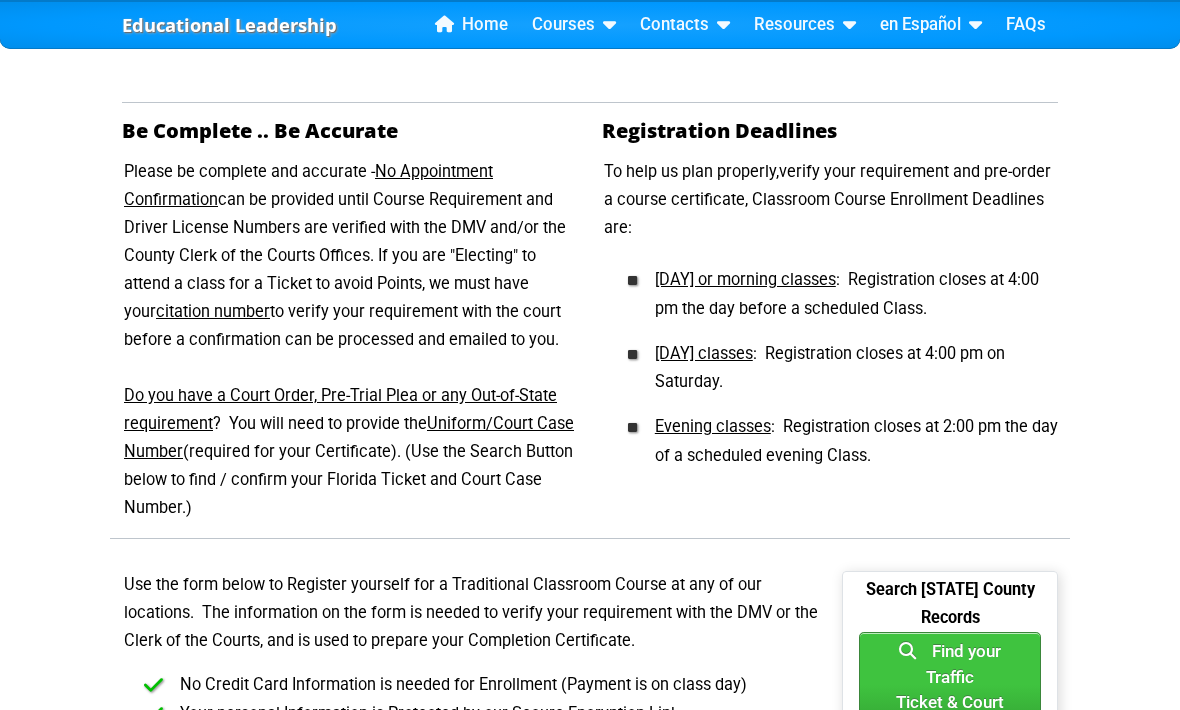 scroll, scrollTop: 729, scrollLeft: 0, axis: vertical 